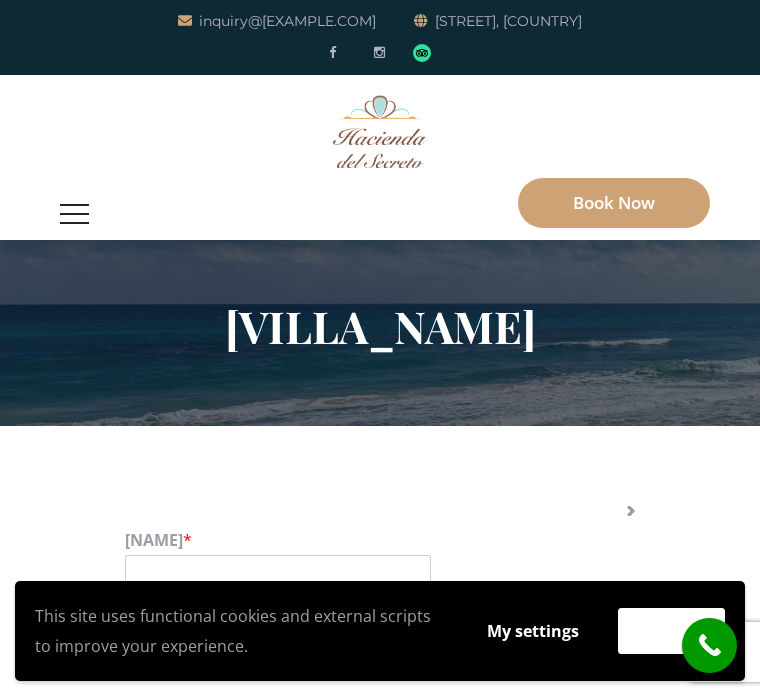 scroll, scrollTop: 0, scrollLeft: 0, axis: both 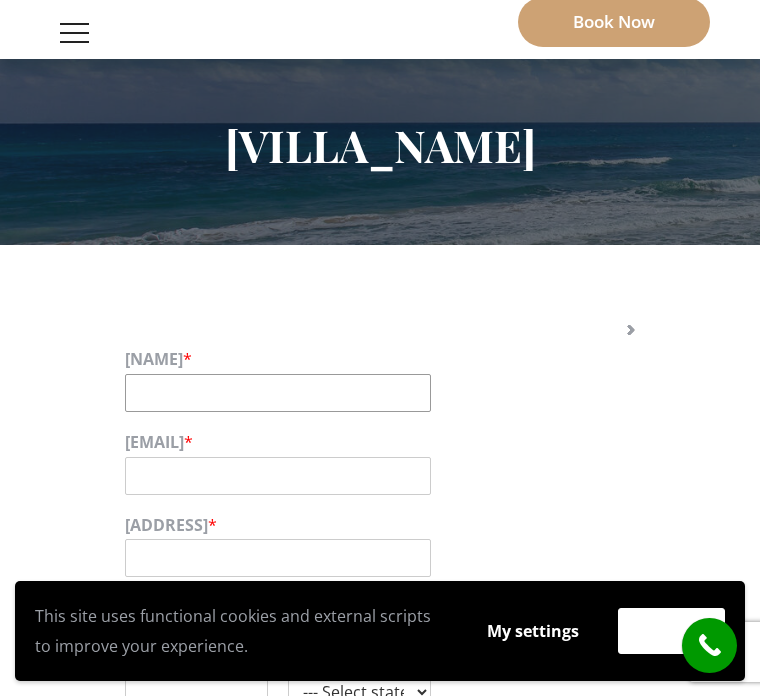 click on "[NAME]  *" at bounding box center [278, 393] 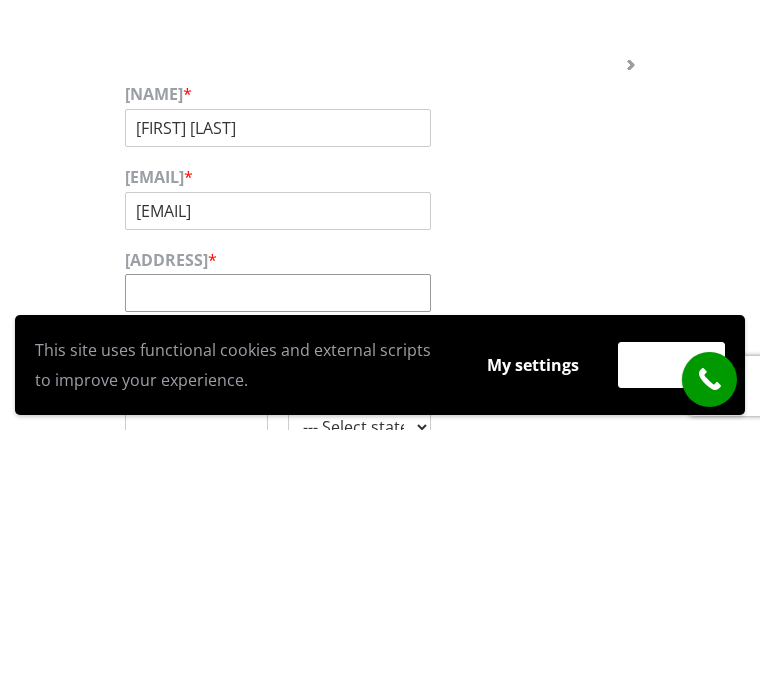 scroll, scrollTop: 202, scrollLeft: 0, axis: vertical 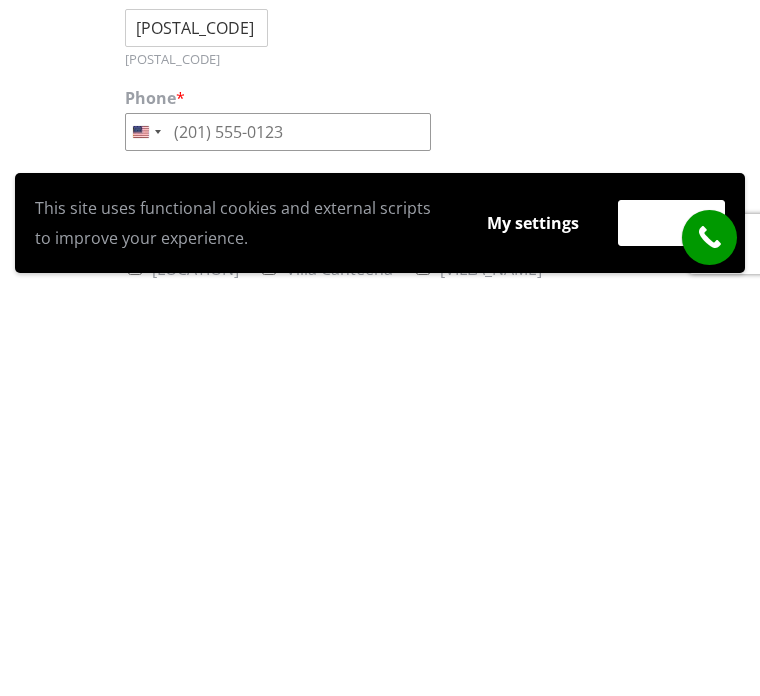 click on "Phone  *" at bounding box center (278, 540) 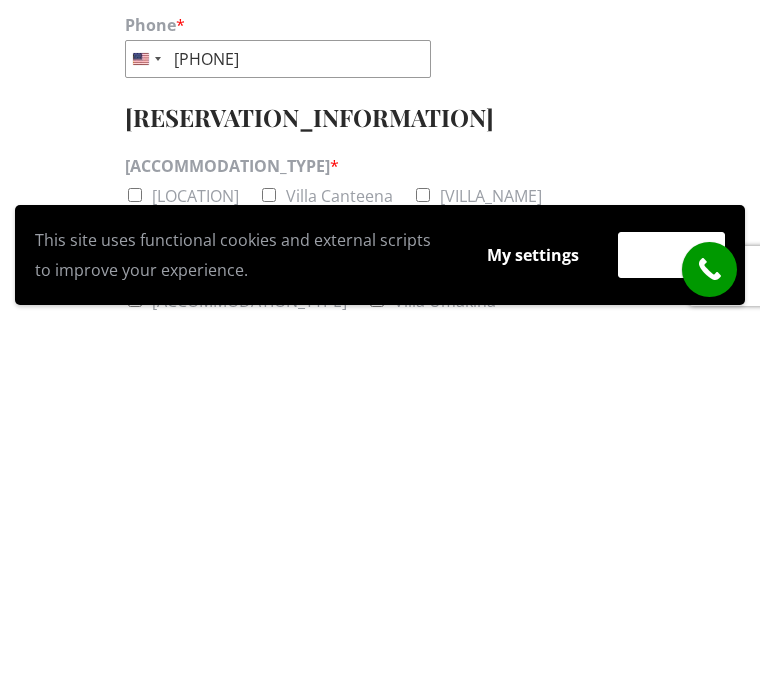 scroll, scrollTop: 616, scrollLeft: 0, axis: vertical 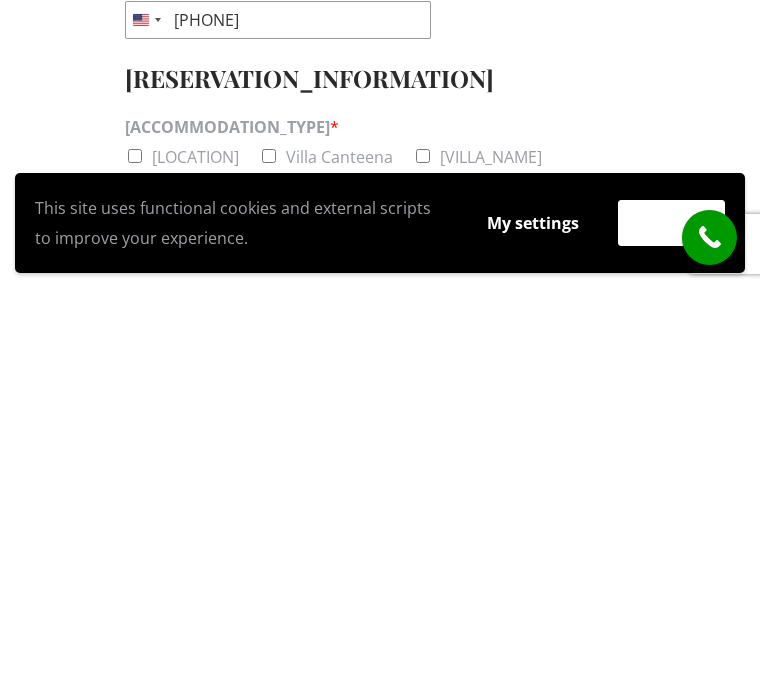 type on "[PHONE]" 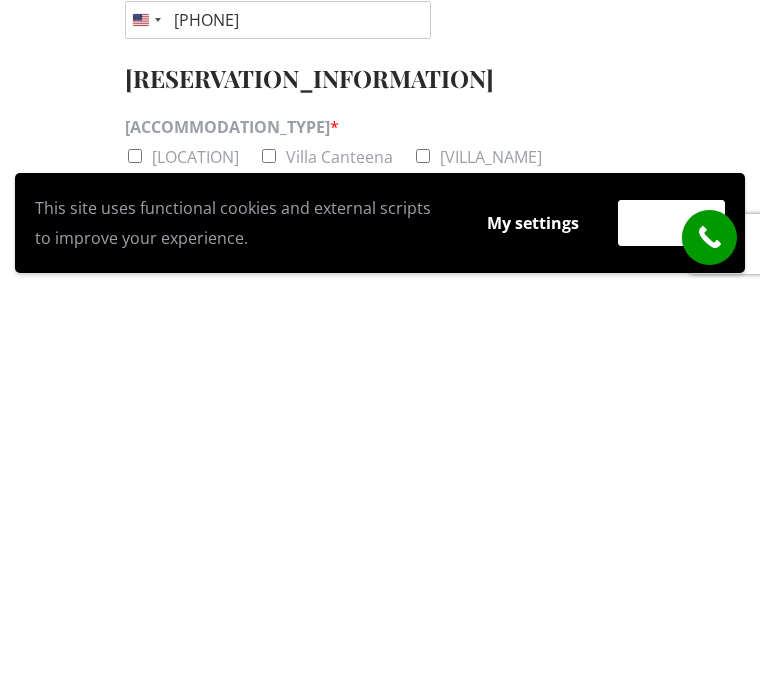 click on "My settings" at bounding box center (533, 631) 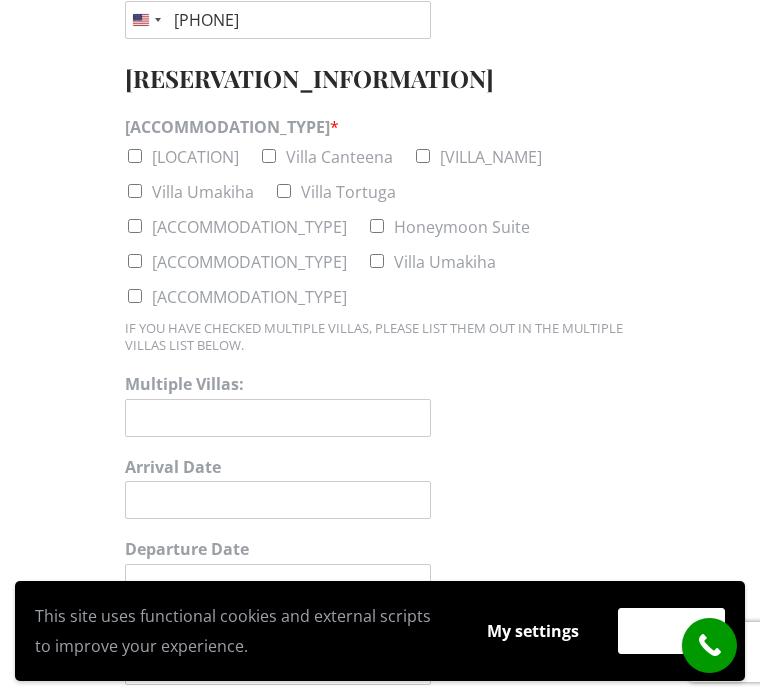 click on "Name  * [FIRST] [LAST] Email  * [EMAIL] Address  * [NUMBER] [STREET] Address Line 1 Address Line 2 [CITY] City --- Select state --- [STATE] [STATE] [STATE] [STATE] [STATE] [STATE] [STATE] [STATE] [STATE] [STATE] [STATE] [STATE] [STATE] [STATE] [STATE] [STATE] [STATE] [STATE] [STATE] [STATE] [STATE] [STATE] [STATE] [STATE] [STATE] [STATE] State [POSTAL_CODE] Zip Code Phone  * [PHONE] [PHONE] [PHONE] *" at bounding box center [380, 1185] 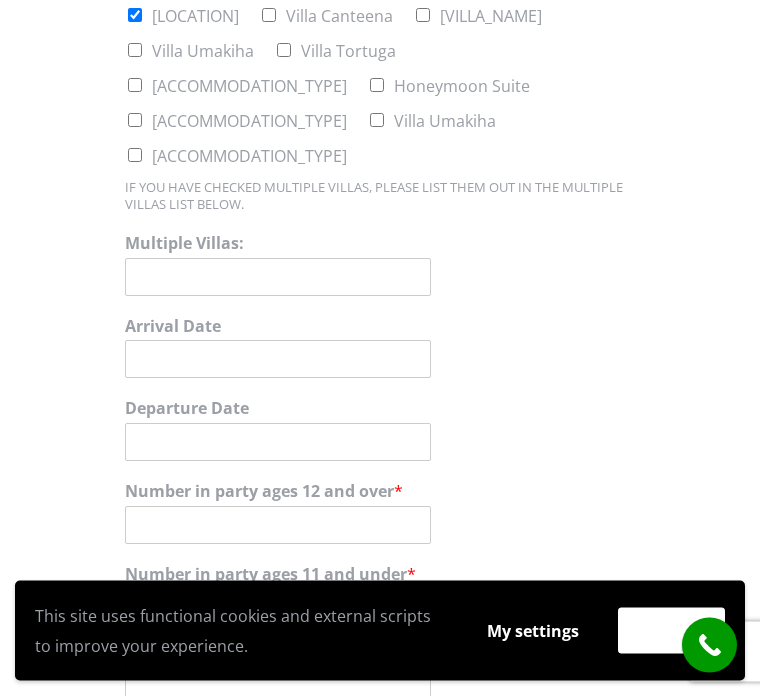 scroll, scrollTop: 1166, scrollLeft: 0, axis: vertical 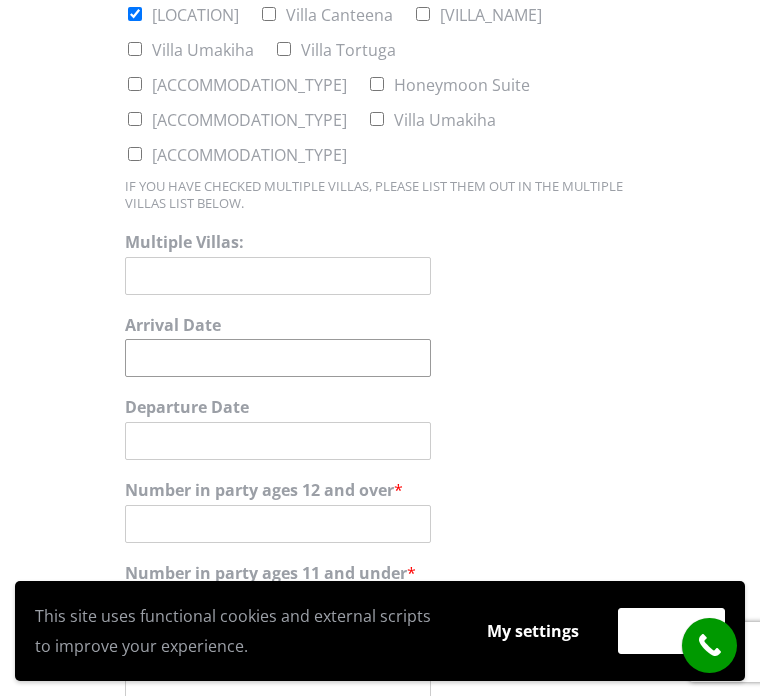 click on "Arrival Date" at bounding box center (278, 358) 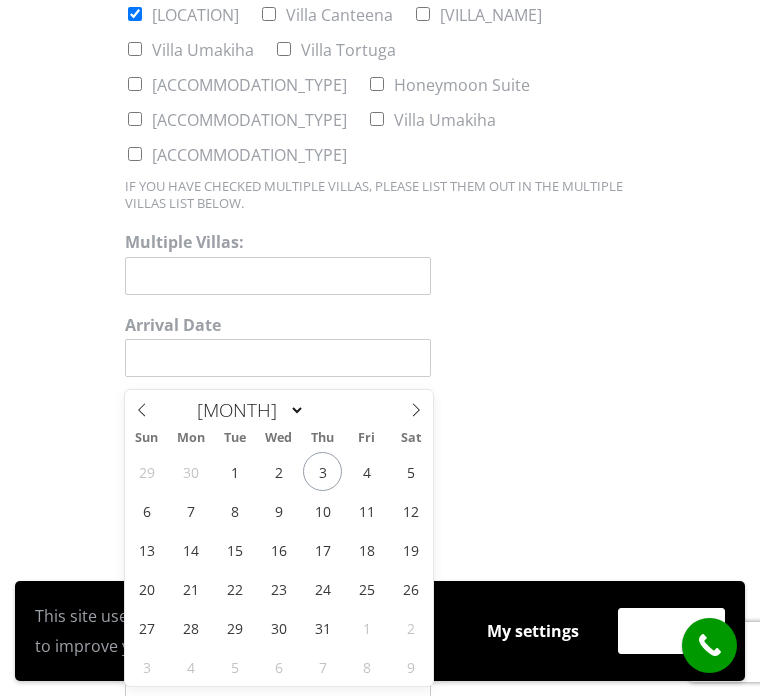 click at bounding box center (416, 407) 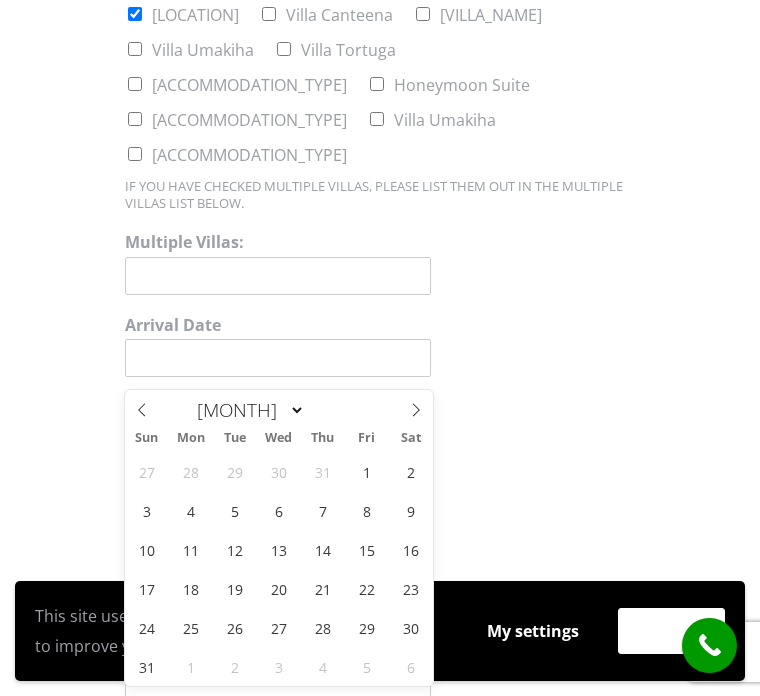 click at bounding box center [416, 407] 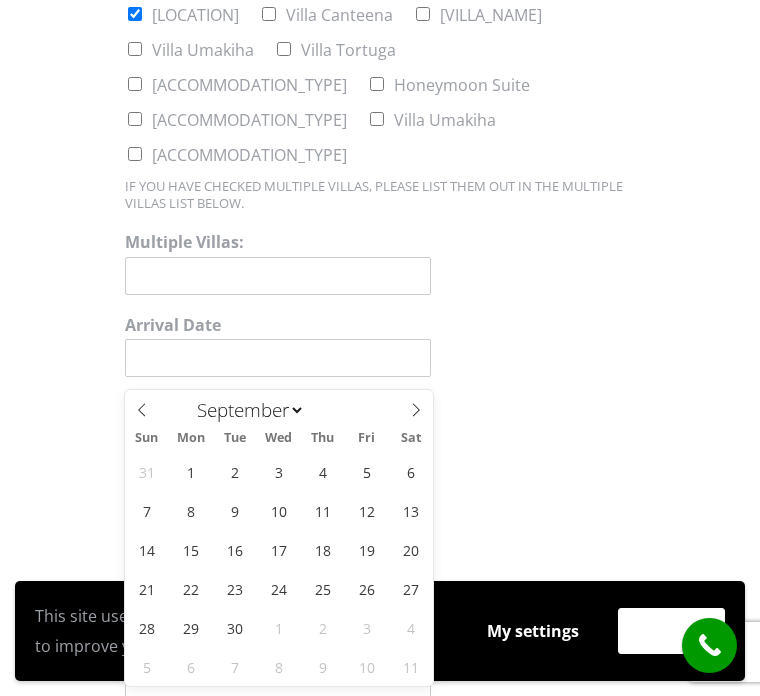 click at bounding box center (416, 410) 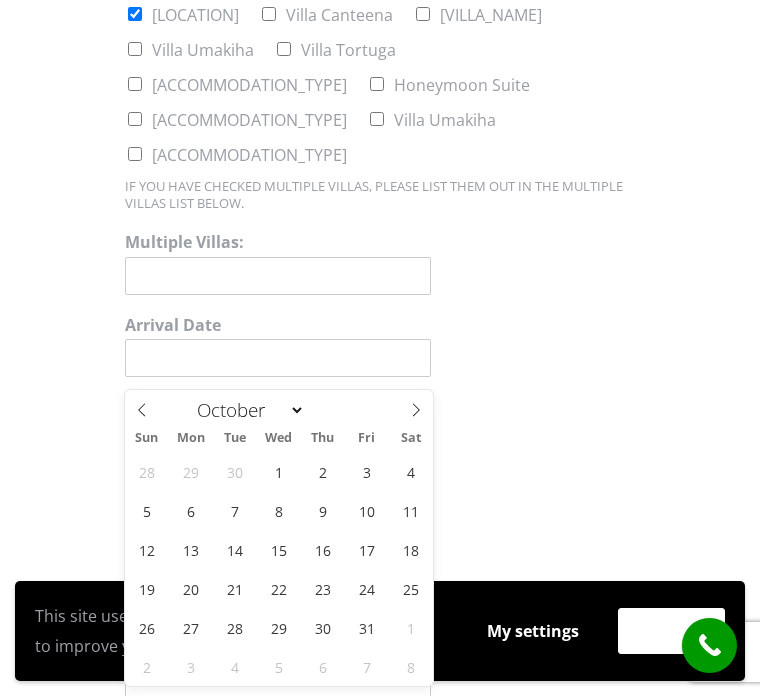 click at bounding box center [416, 410] 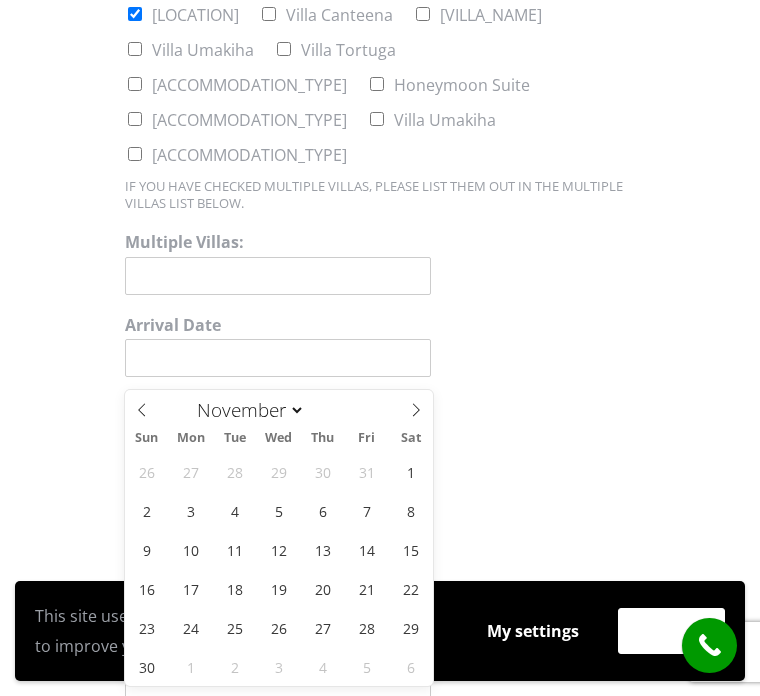 click at bounding box center (416, 410) 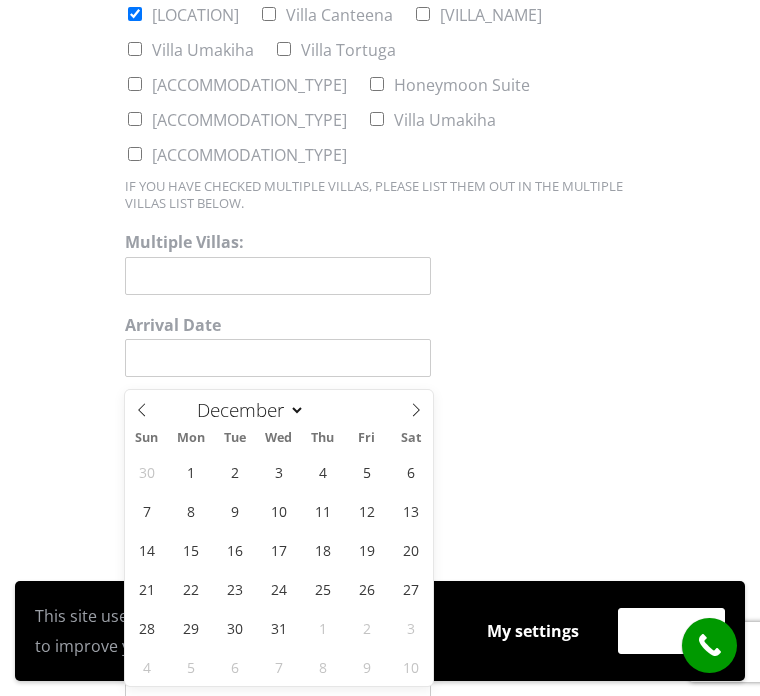 click at bounding box center [416, 410] 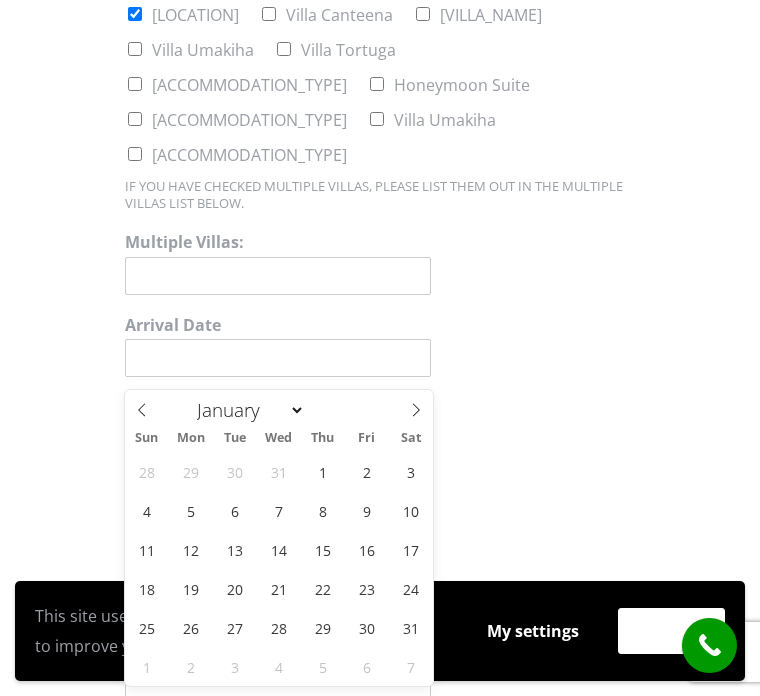 click at bounding box center (416, 407) 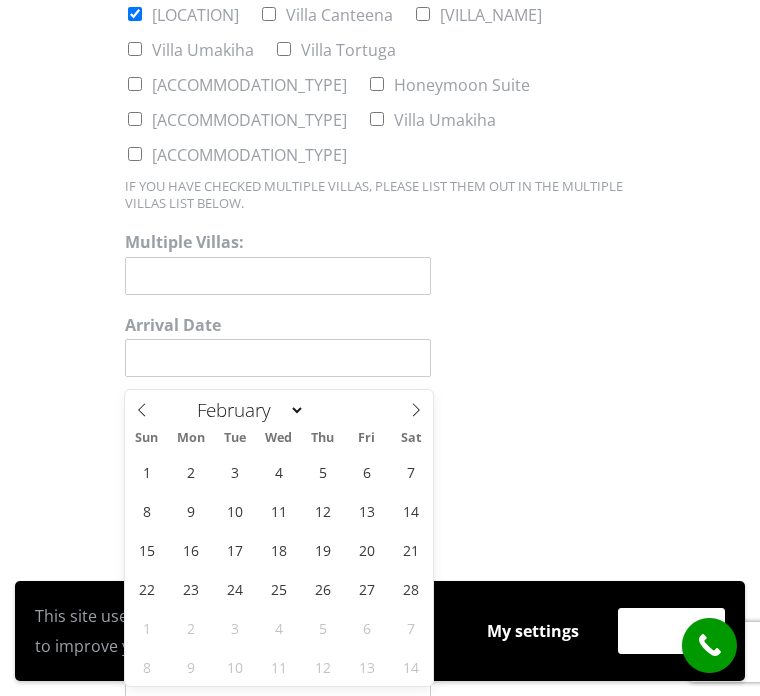 click at bounding box center (416, 410) 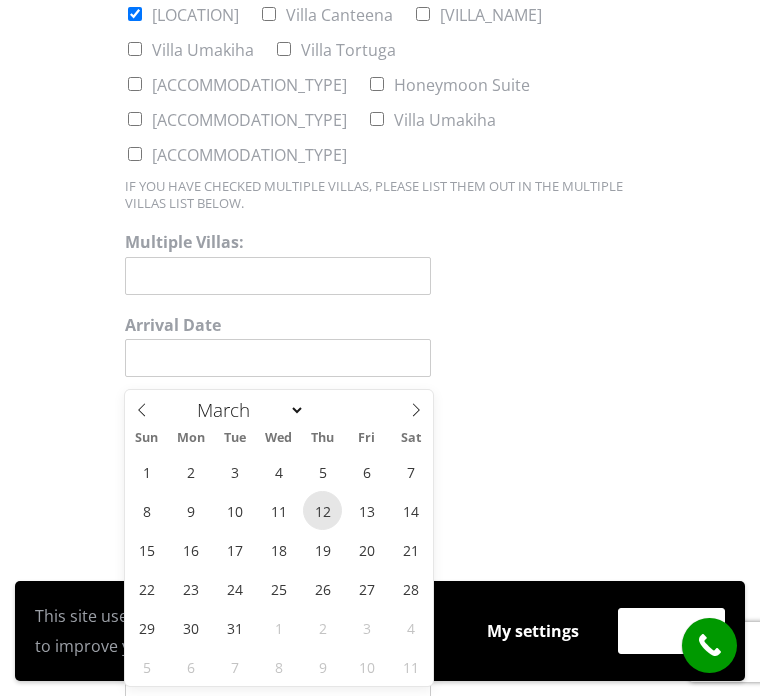 click on "12" at bounding box center [322, 510] 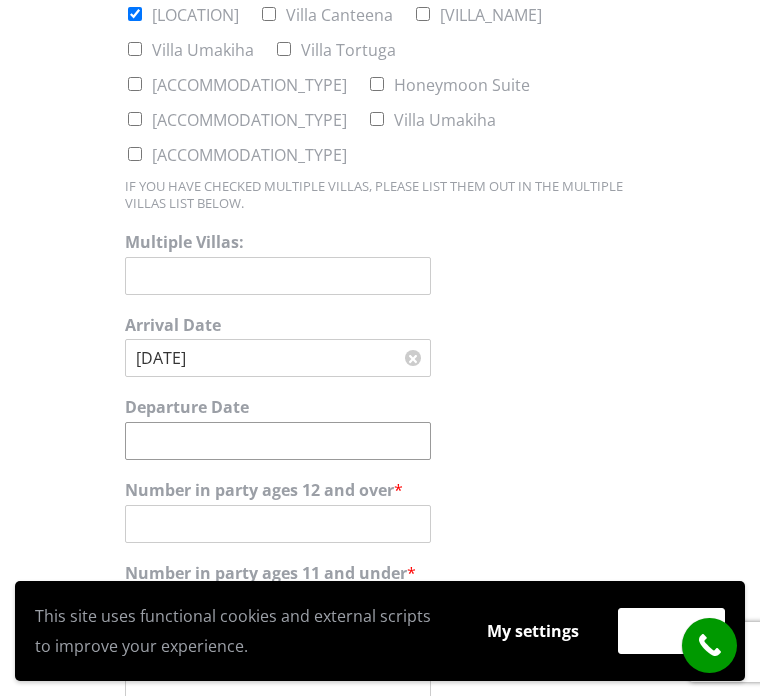 click on "Departure Date" at bounding box center [278, 441] 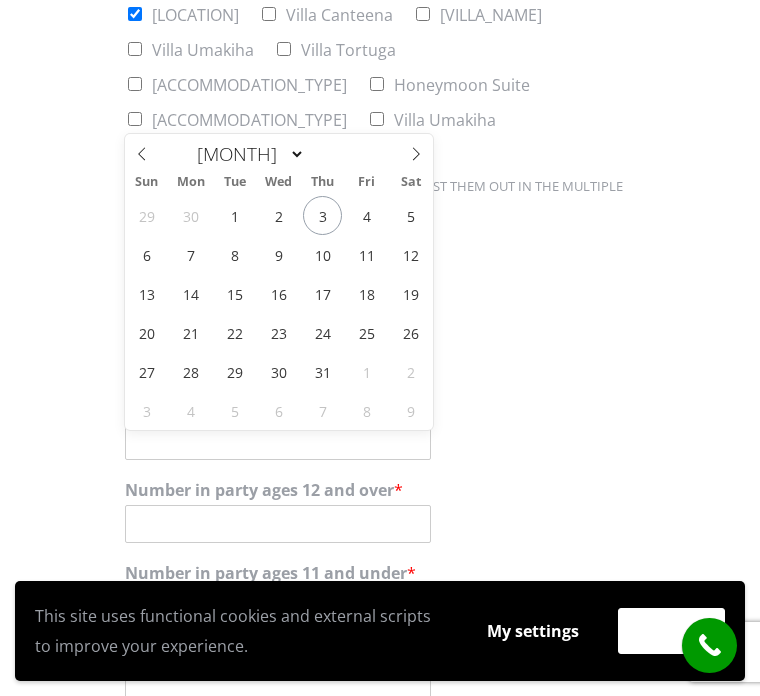 click at bounding box center (416, 154) 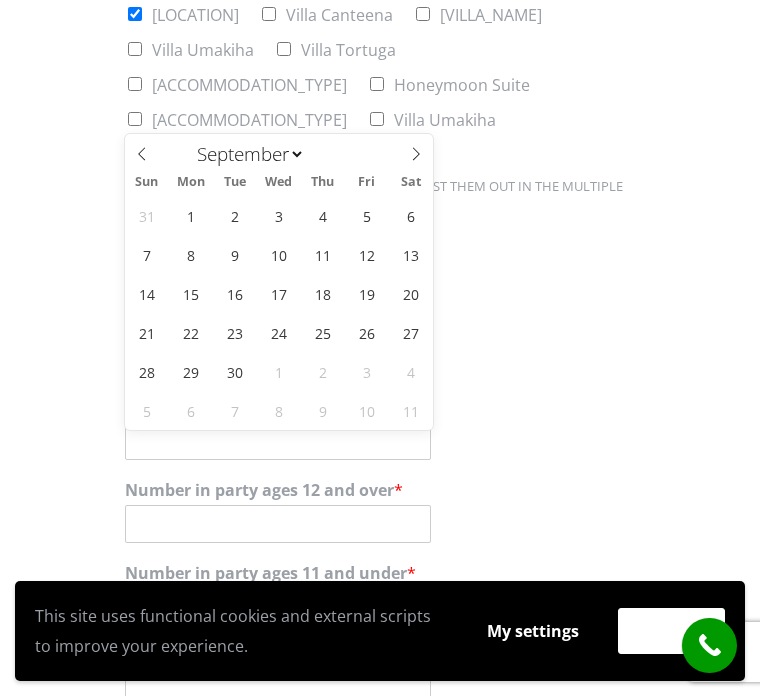 click at bounding box center (416, 154) 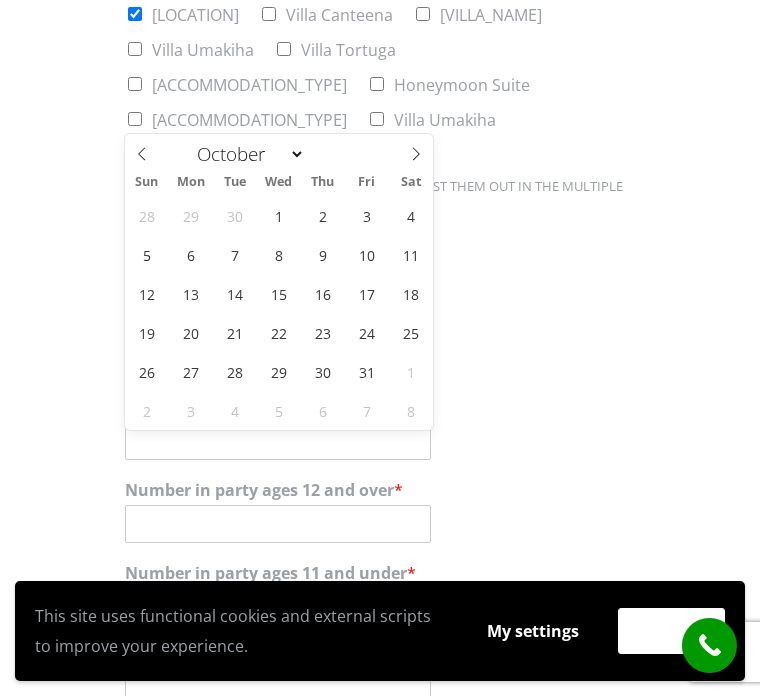 click at bounding box center [416, 154] 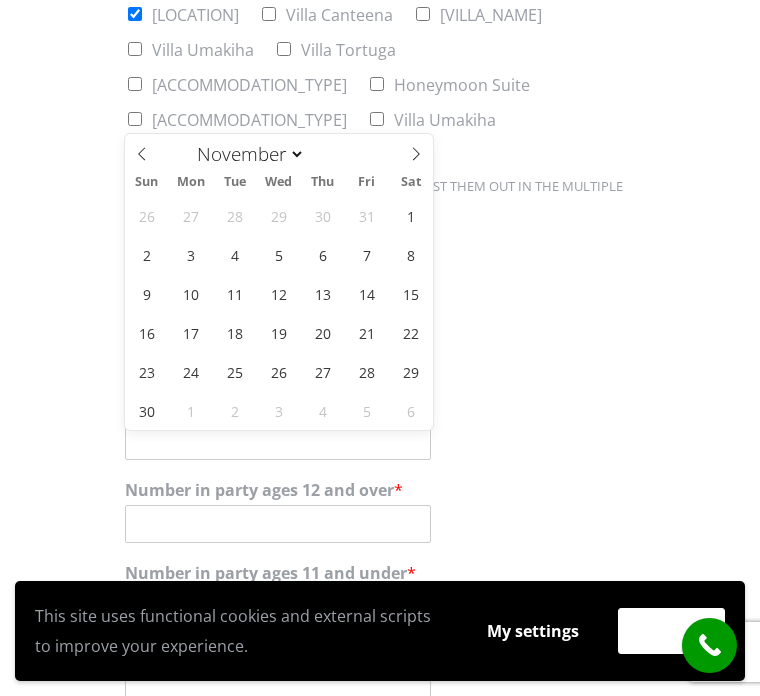 click at bounding box center (416, 154) 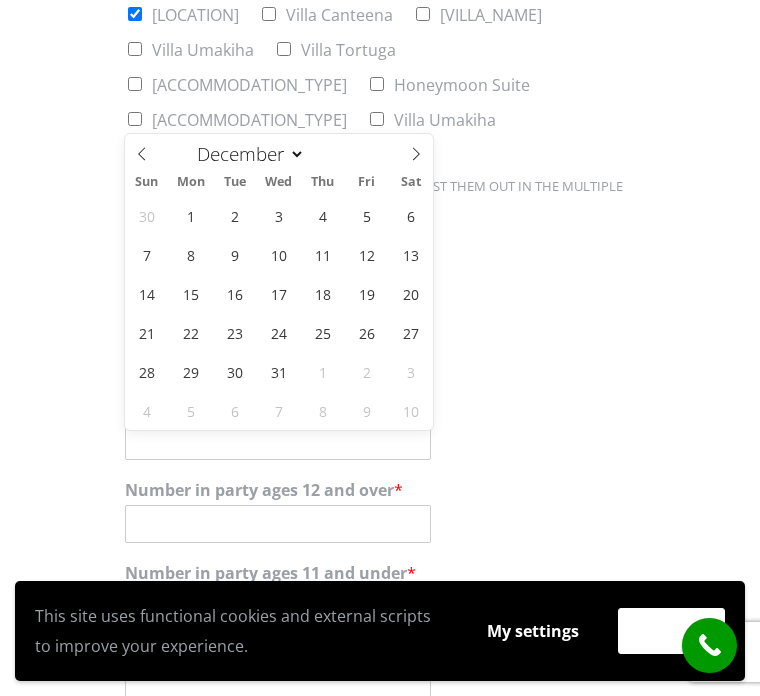 click at bounding box center (416, 154) 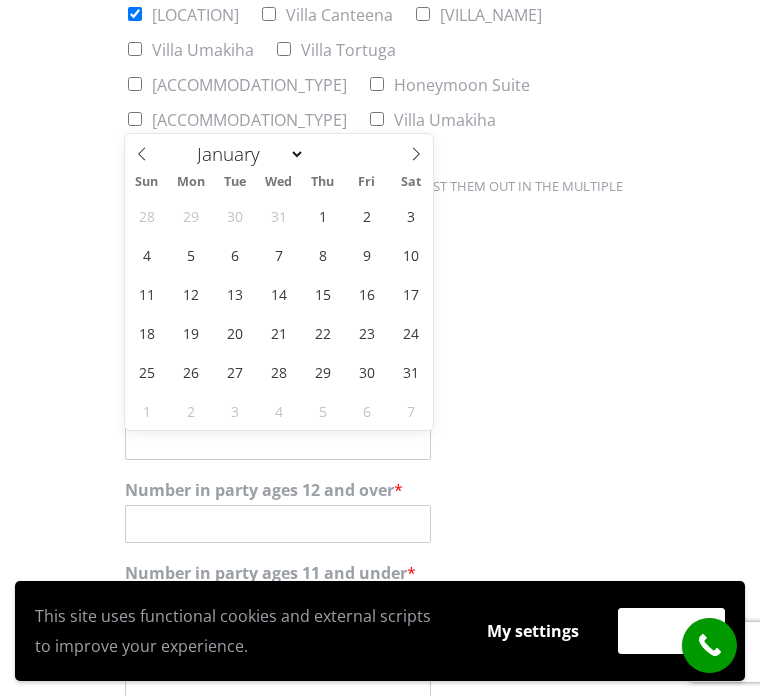 click at bounding box center (416, 154) 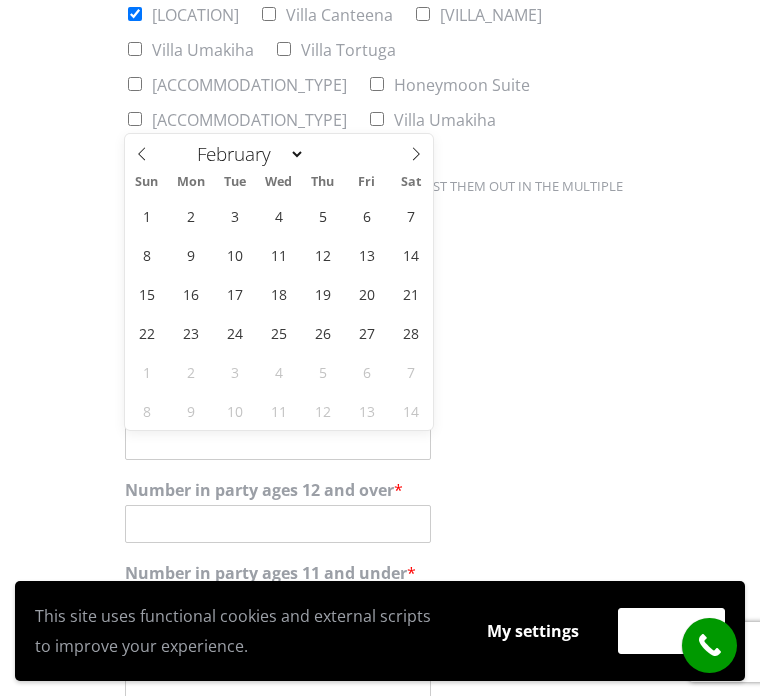 click at bounding box center [416, 154] 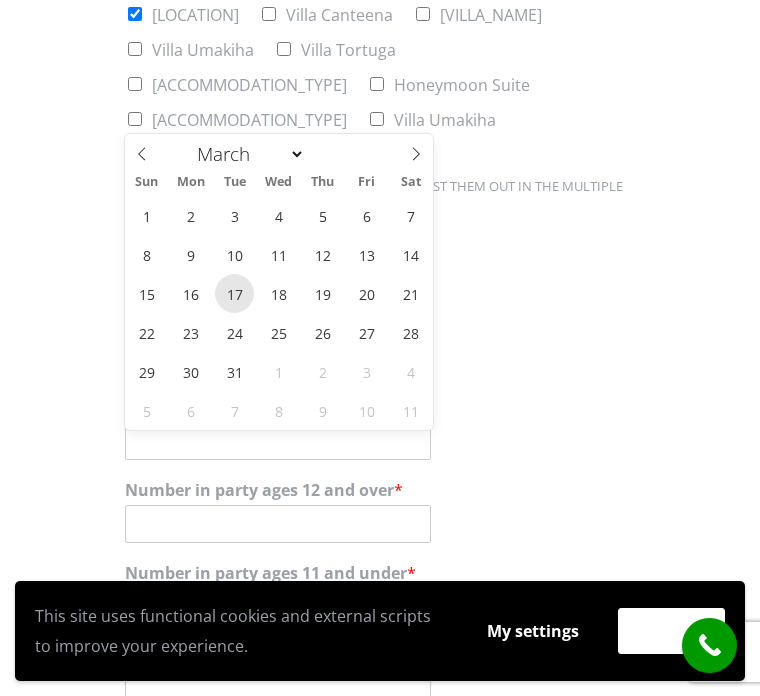click on "17" at bounding box center (234, 293) 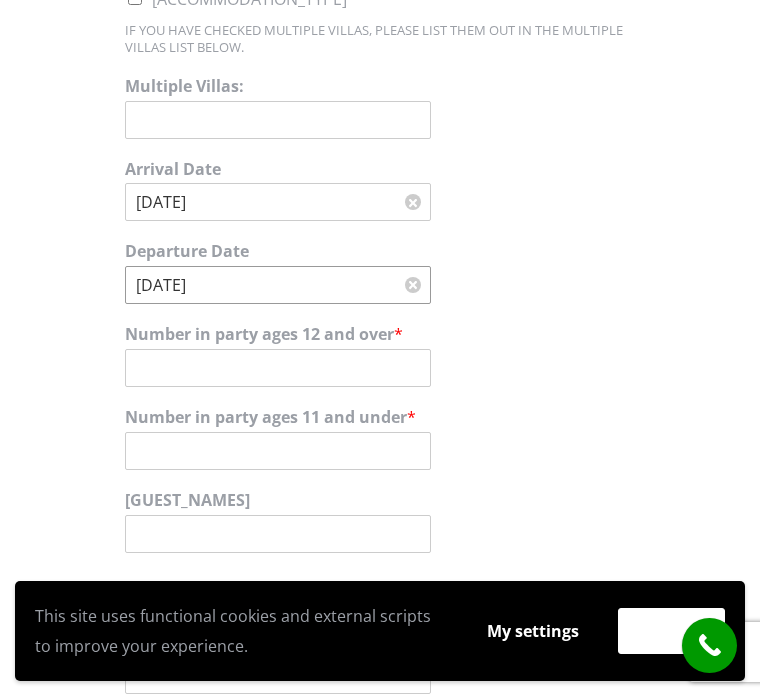 scroll, scrollTop: 1324, scrollLeft: 0, axis: vertical 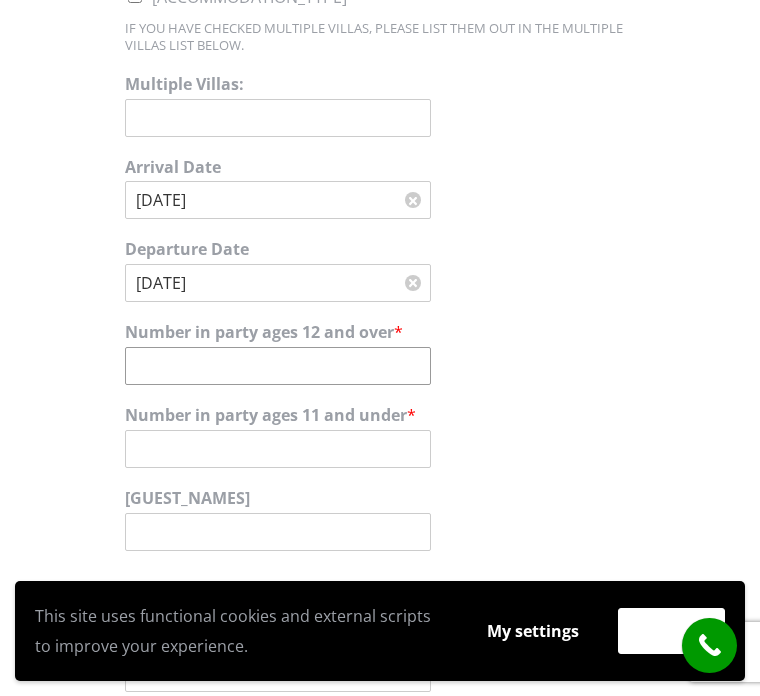 click on "Number in party ages 12 and over  *" at bounding box center [278, 366] 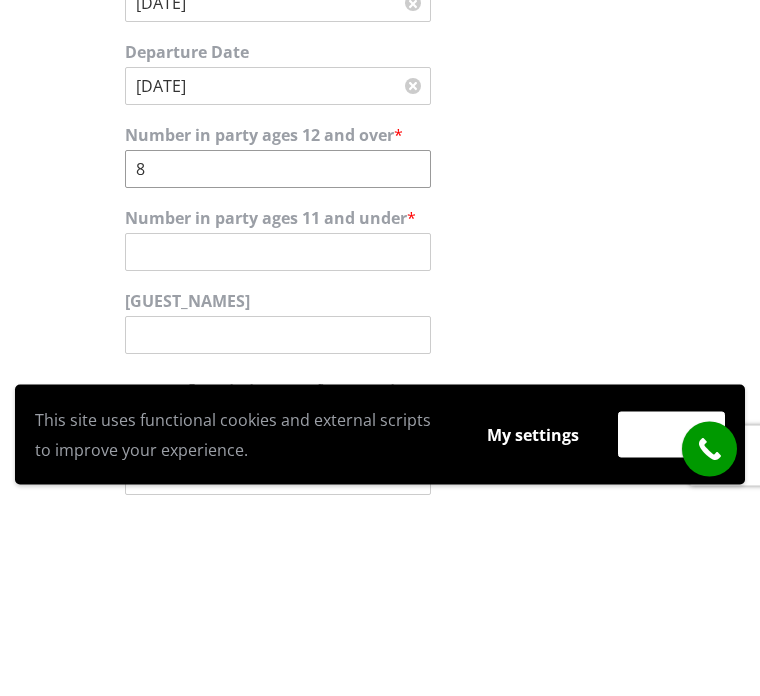 type on "8" 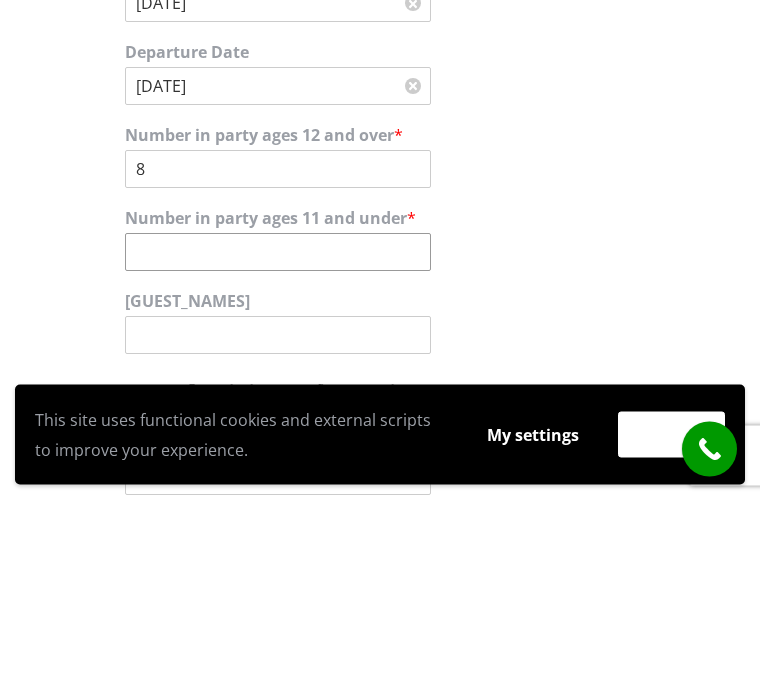 click on "Number in party ages 11 and under  *" at bounding box center (278, 449) 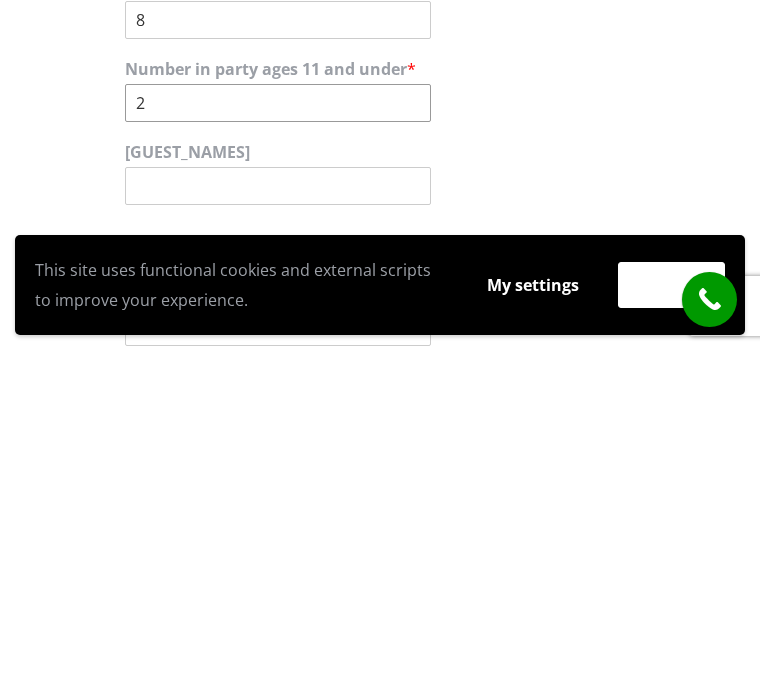 type on "2" 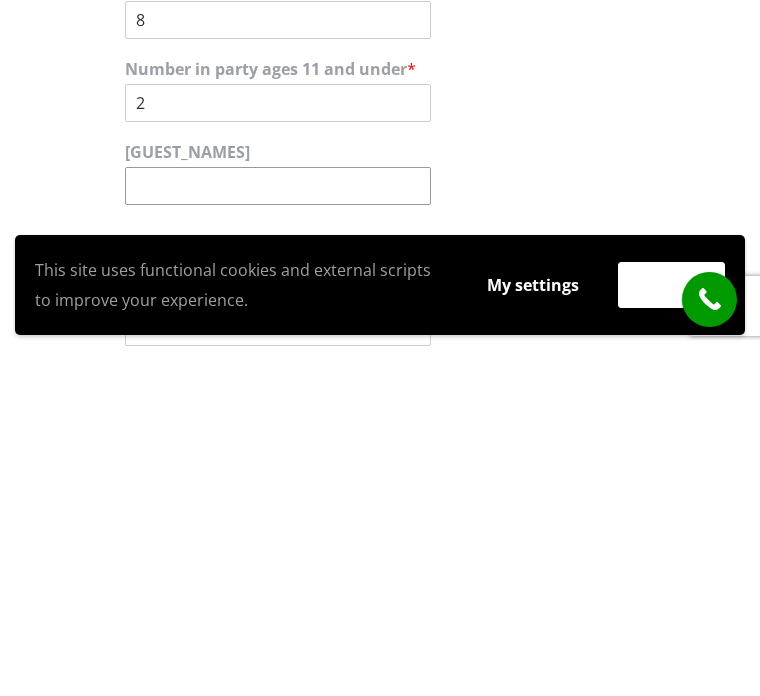 click on "[GUEST_NAMES]" at bounding box center [278, 532] 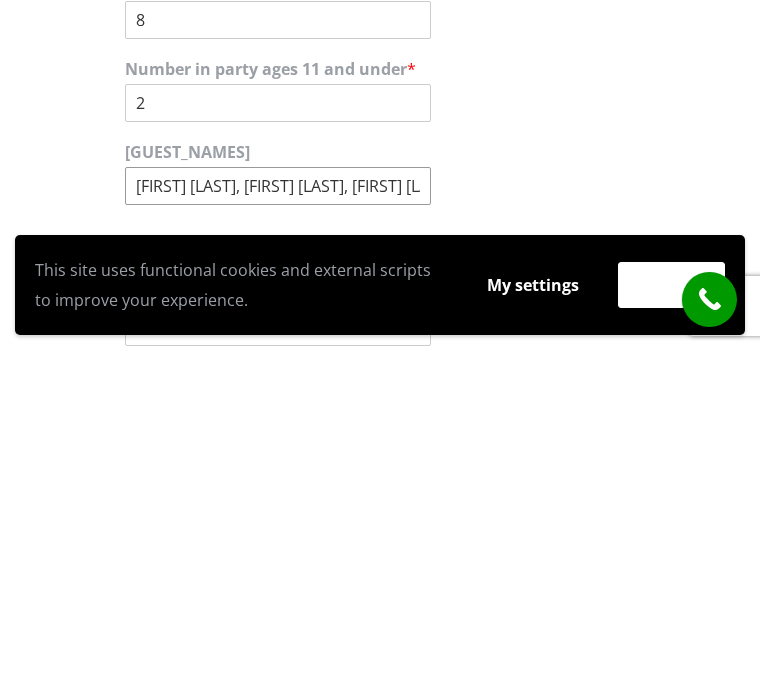 click on "[FIRST] [LAST], [FIRST] [LAST], [FIRST] [LAST], [FIRST] [LAST] ([AGE]), [FIRST] [LAST] ([AGE]), [FIRST] [LAST], [FIRST] [LAST], [FIRST] [LAST]" at bounding box center (278, 532) 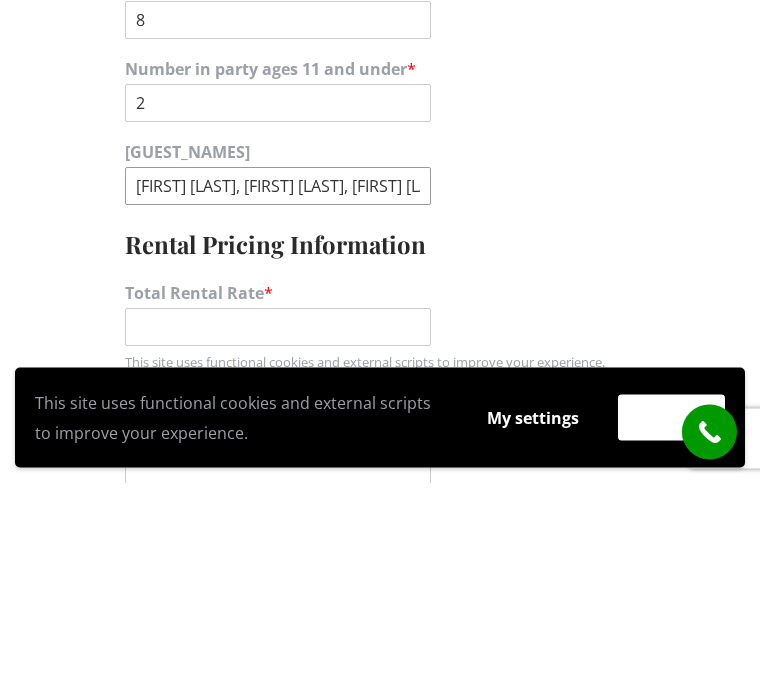 scroll, scrollTop: 1457, scrollLeft: 0, axis: vertical 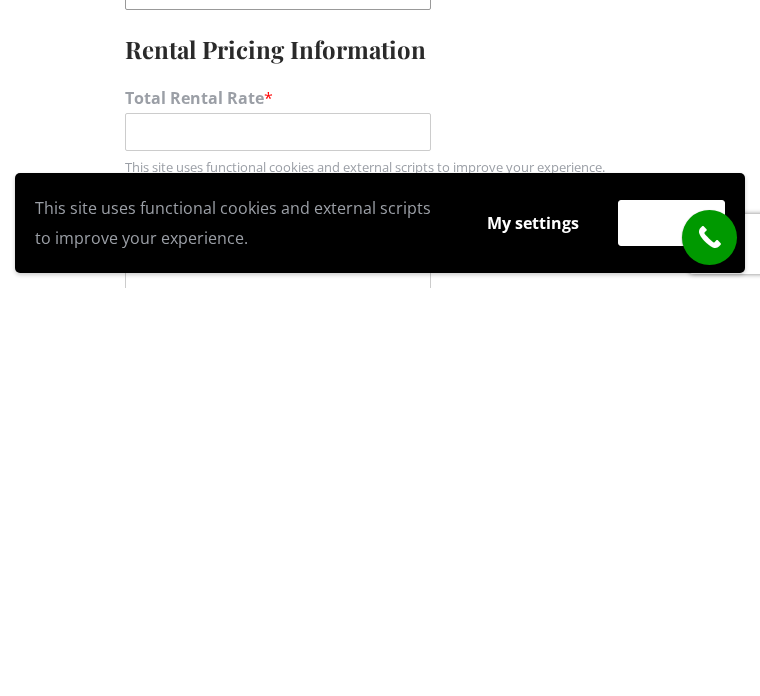 type on "[FIRST] [LAST], [FIRST] [LAST], [FIRST] [LAST], [FIRST] [LAST] ([AGE]), [FIRST] [LAST] ([AGE]), [FIRST] [LAST], [FIRST] [LAST], [FIRST] [LAST] ([AGE]), [FIRST] [LAST] ([AGE]), [FIRST] [LAST] ( and possible guest)" 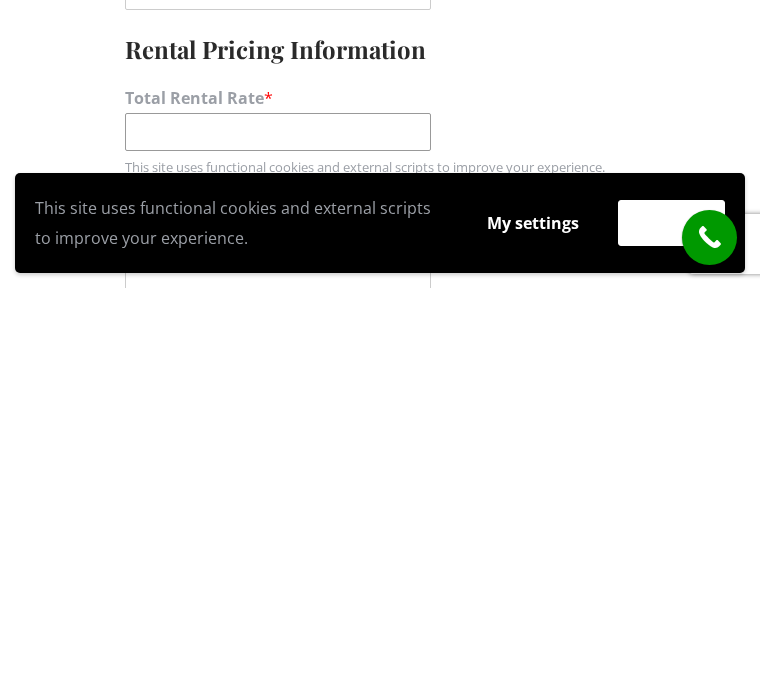 click on "Total Rental Rate  *" at bounding box center [278, 540] 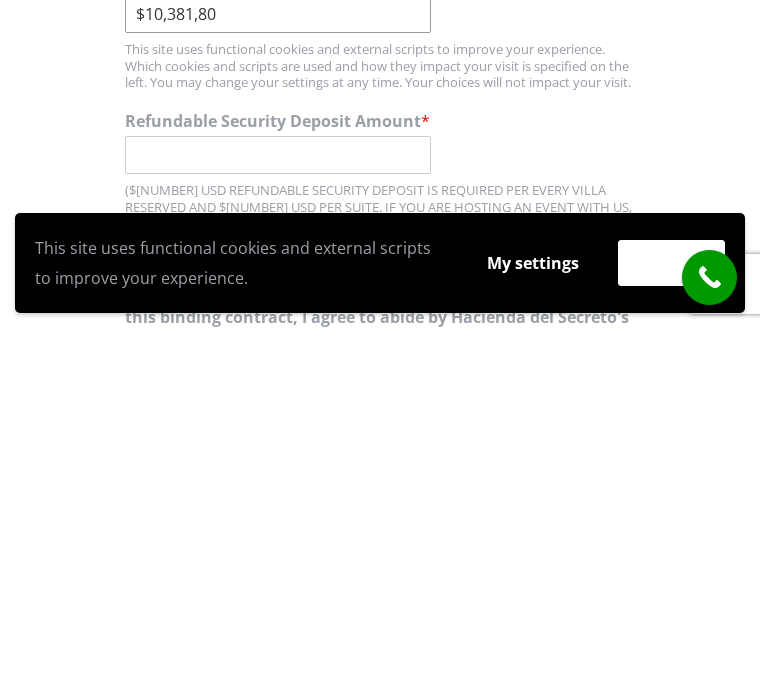 scroll, scrollTop: 1617, scrollLeft: 0, axis: vertical 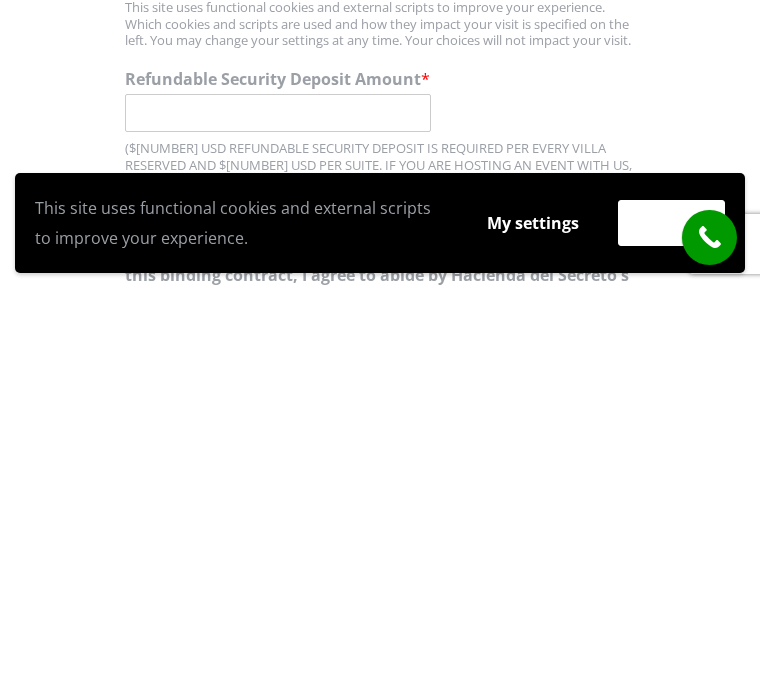 type on "$10,381,80" 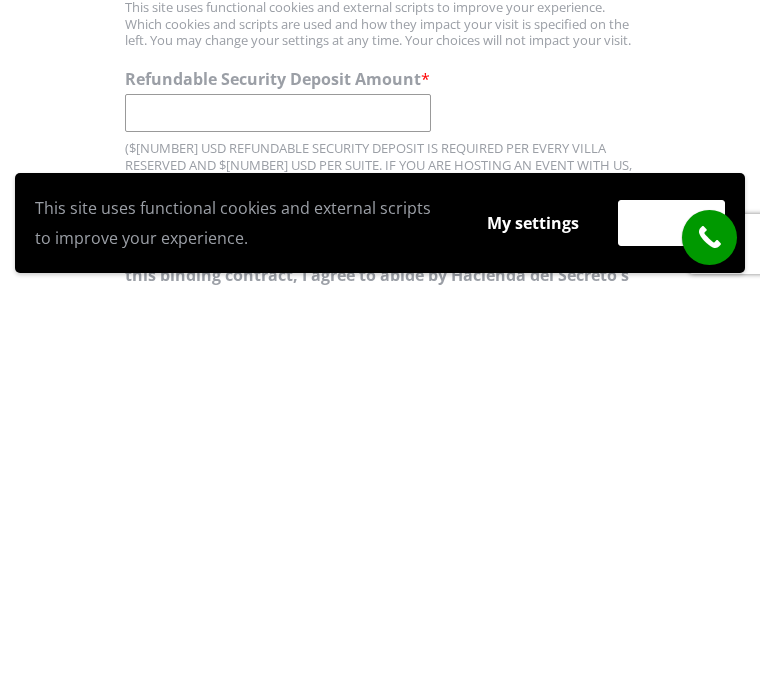 click on "Refundable Security Deposit Amount  *" at bounding box center [278, 521] 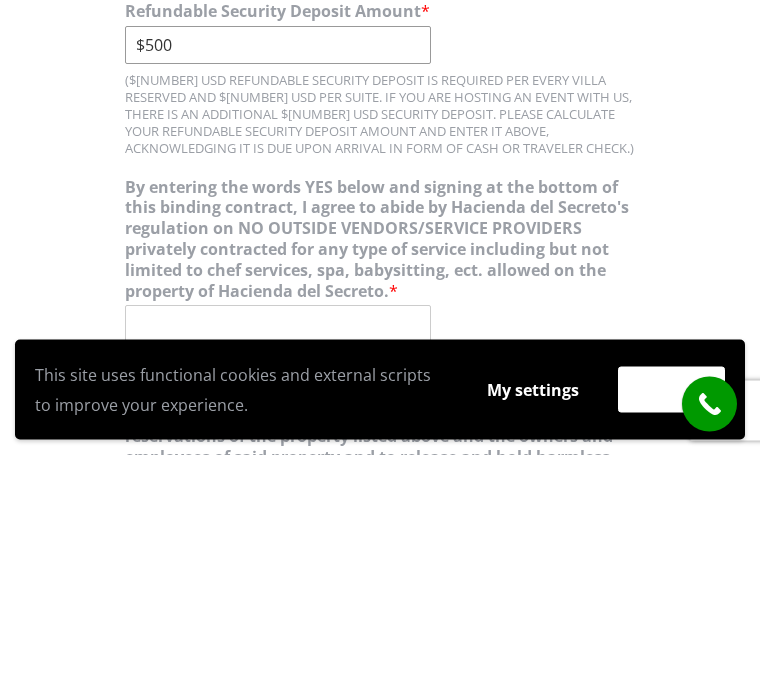 scroll, scrollTop: 1852, scrollLeft: 0, axis: vertical 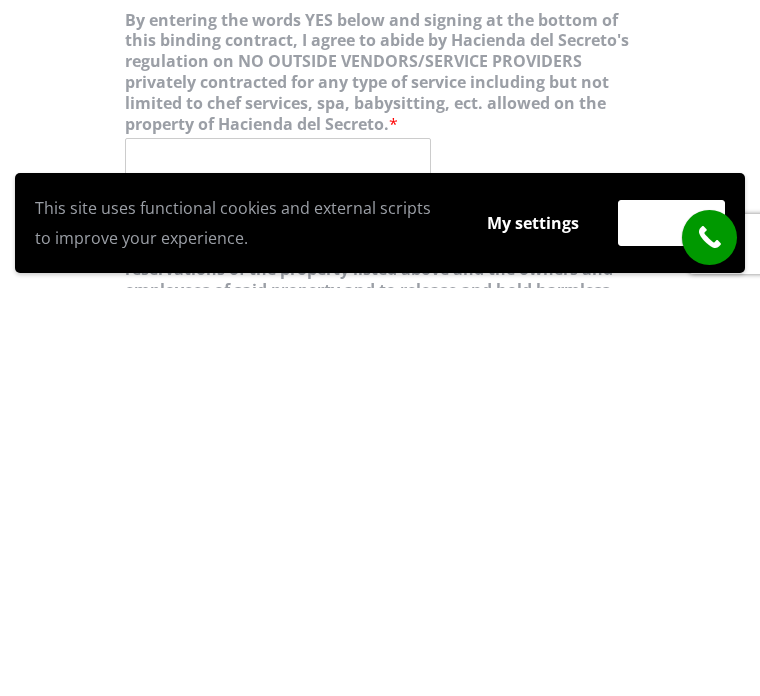 type on "$500" 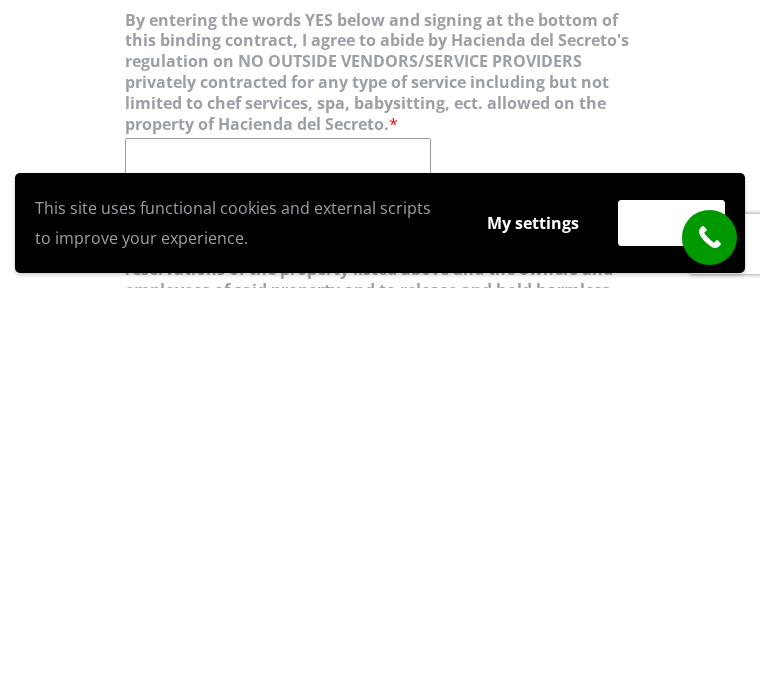 click on "By entering the words YES below and signing at the bottom of this binding contract, I agree to abide by Hacienda del Secreto's regulation on NO OUTSIDE VENDORS/SERVICE PROVIDERS privately contracted for any type of service including but not limited to chef services, spa, babysitting, ect. allowed on the property of Hacienda del Secreto.   *" at bounding box center (278, 565) 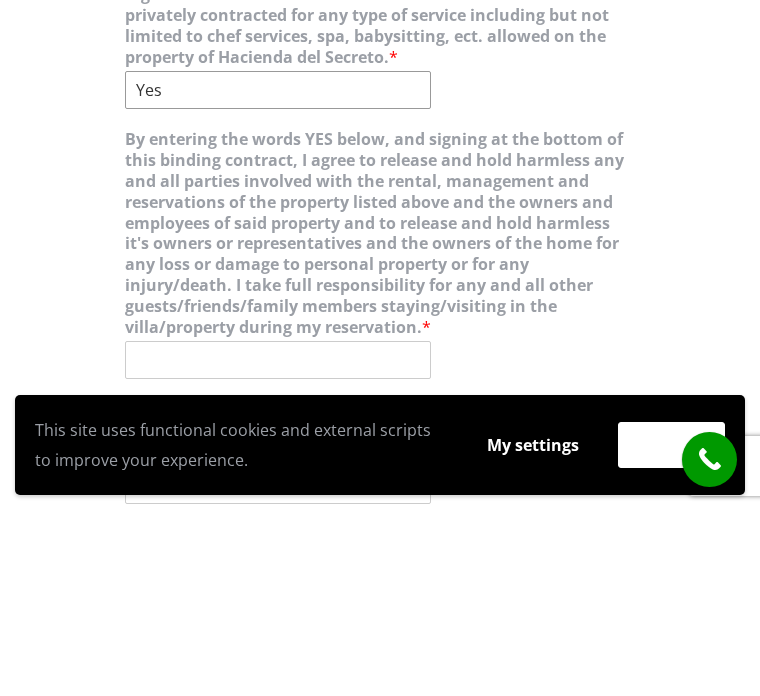 scroll, scrollTop: 2142, scrollLeft: 0, axis: vertical 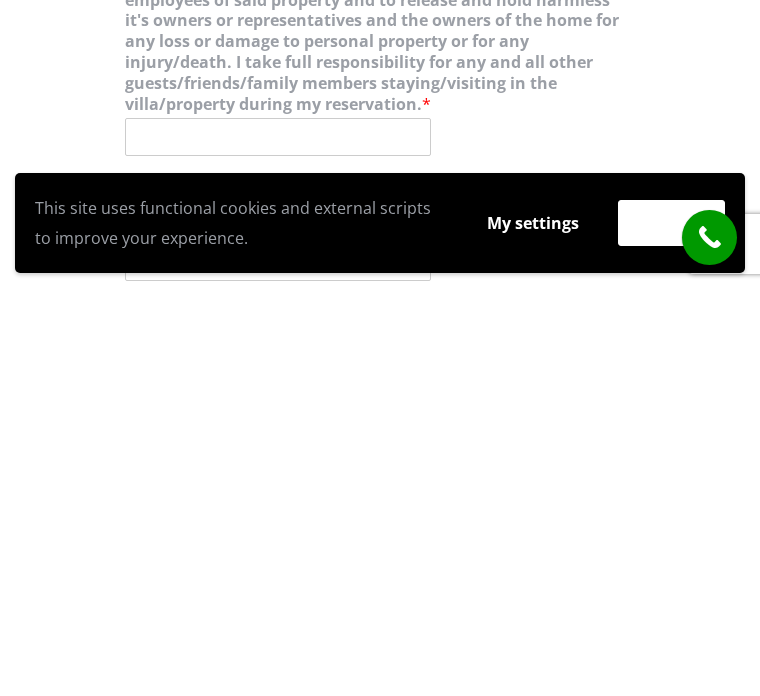 type on "Yes" 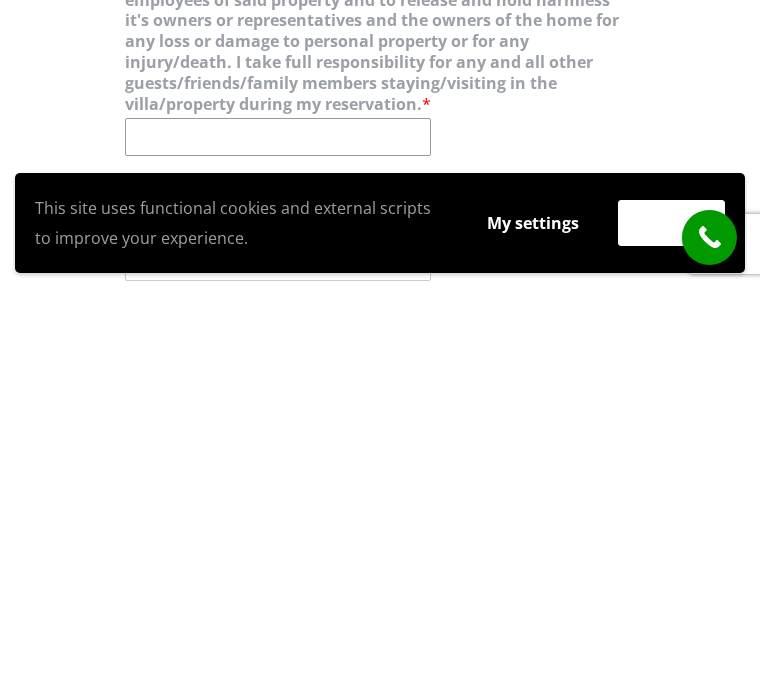click on "By entering the words [YES] below, and signing at the bottom of this binding contract, I agree to release and hold harmless any and all parties involved with the rental, management and reservations of the property listed above and the owners and employees of said property and to release and hold harmless it's owners or representatives and the owners of the home for any loss or damage to personal property or for any injury/death. I take full responsibility for any and all other guests/friends/family members staying/visiting in the villa/property during my reservation.  *" at bounding box center [278, 545] 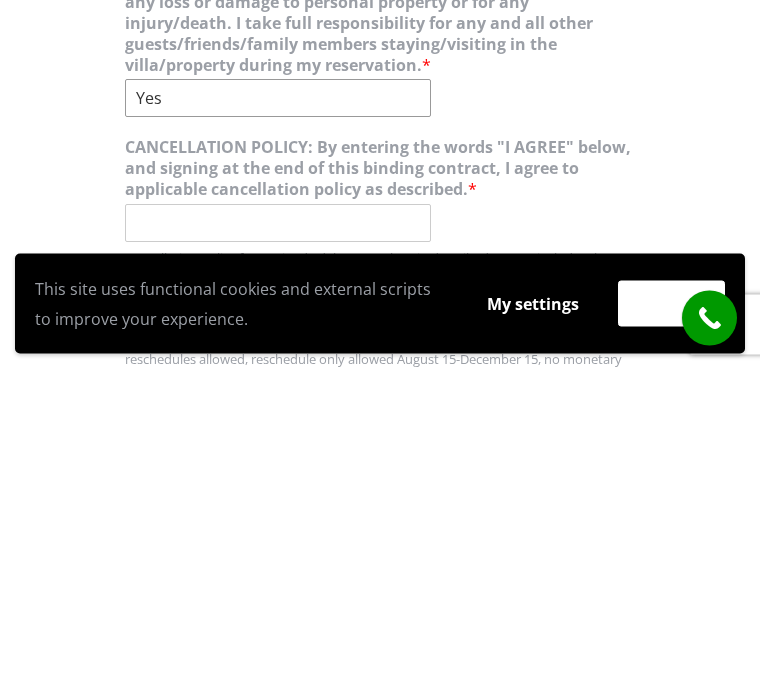 scroll, scrollTop: 2276, scrollLeft: 0, axis: vertical 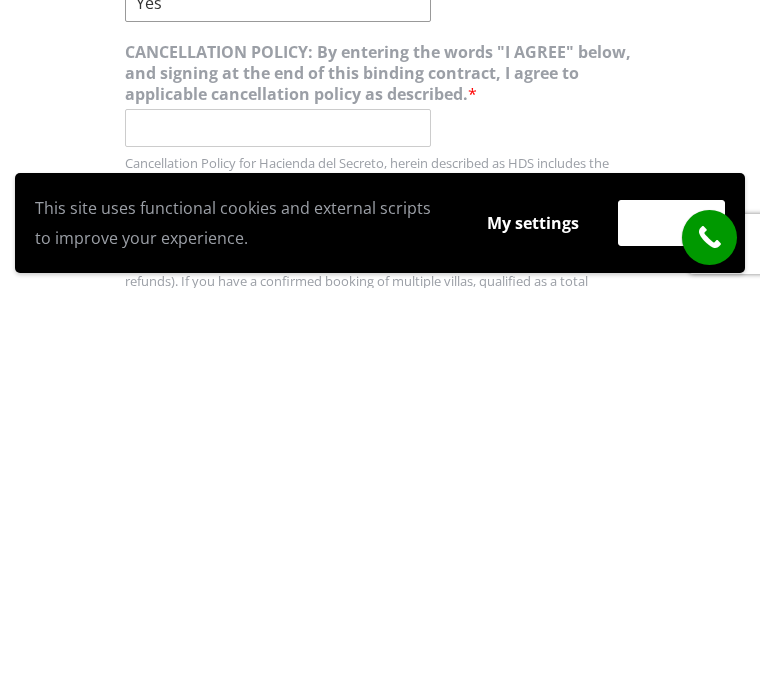 type on "Yes" 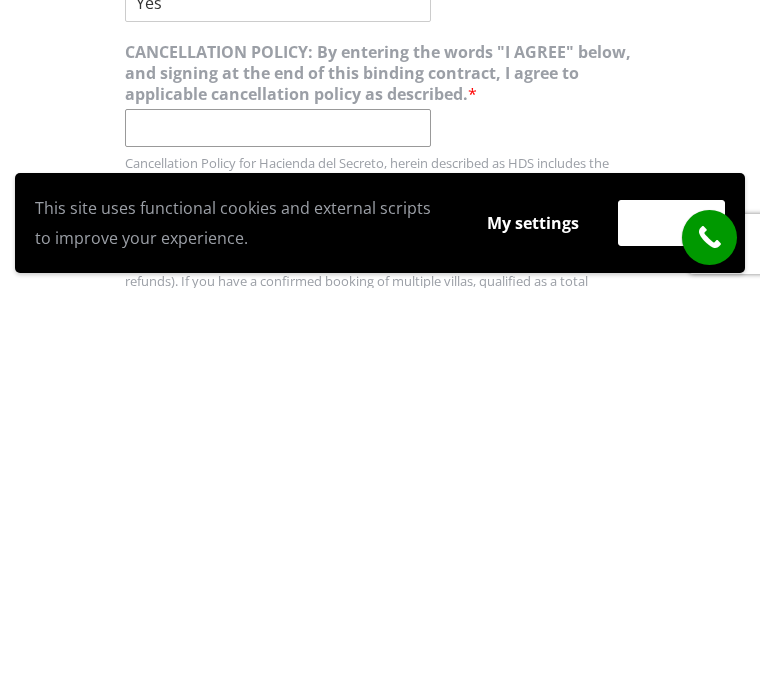 click on "CANCELLATION POLICY: By entering the words "I AGREE" below, and signing at the end of this binding contract, I agree to applicable cancellation policy as described.     *" at bounding box center [278, 536] 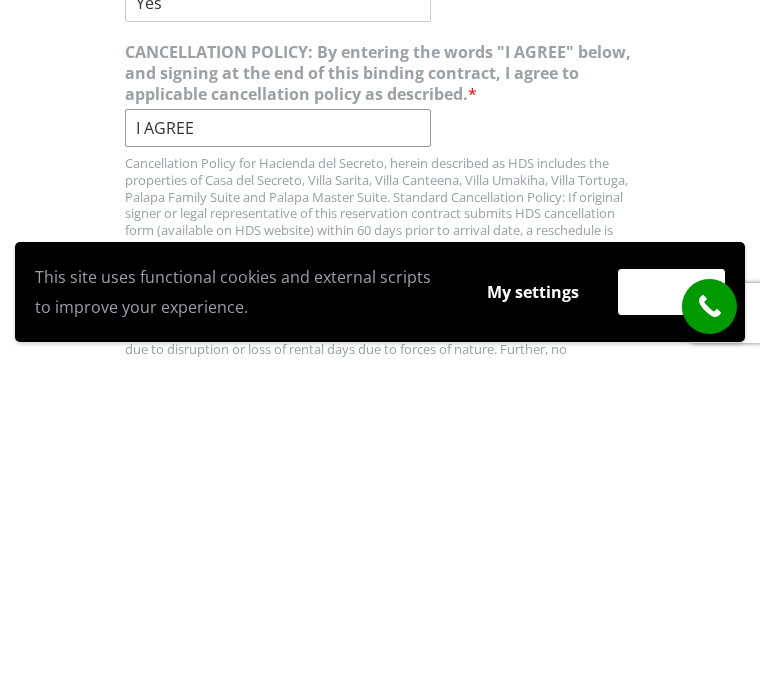 scroll, scrollTop: 2276, scrollLeft: 0, axis: vertical 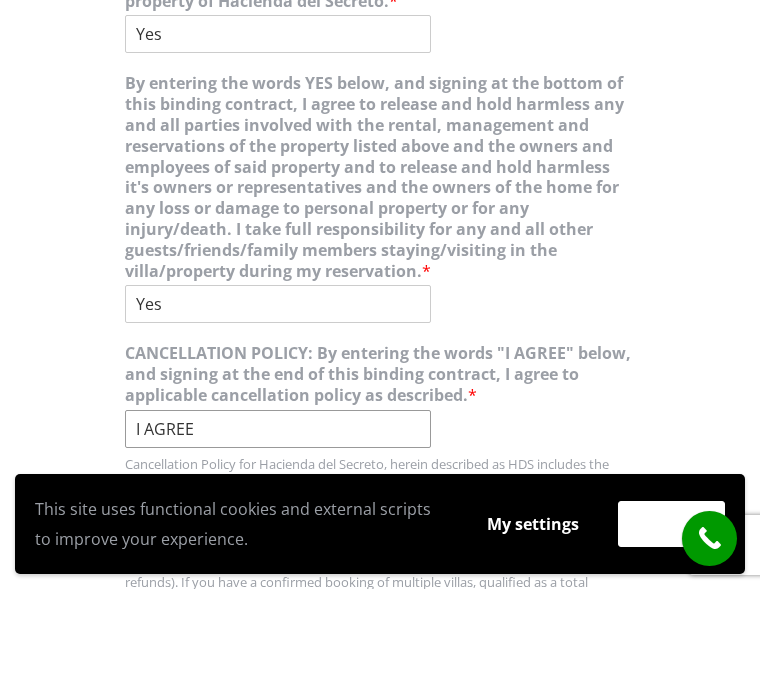 type on "I AGREE" 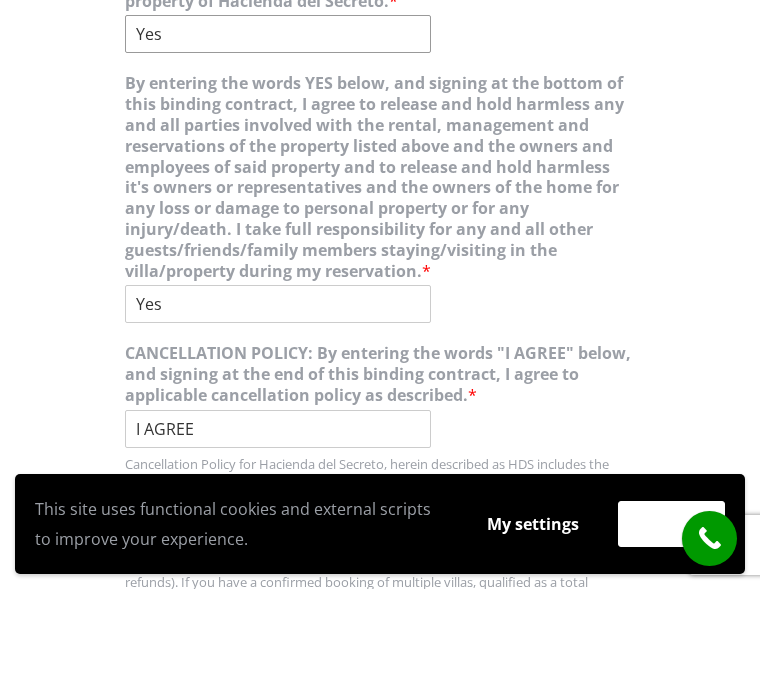 click on "Yes" at bounding box center [278, 141] 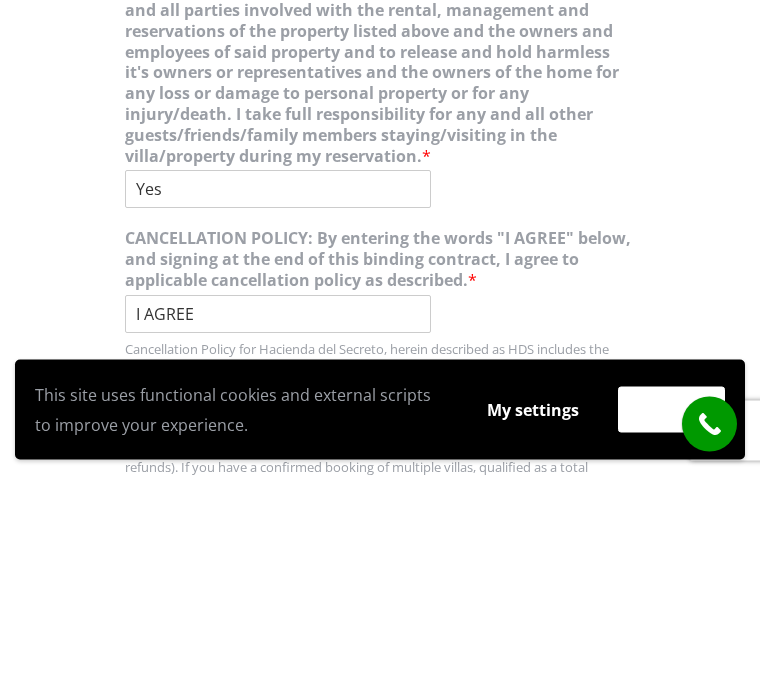 type on "[YES]" 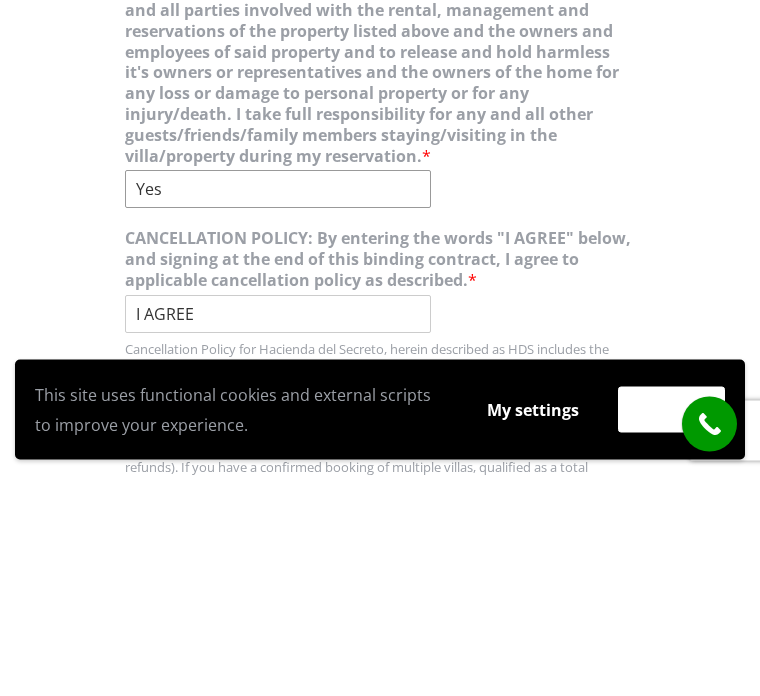 click on "Yes" at bounding box center [278, 411] 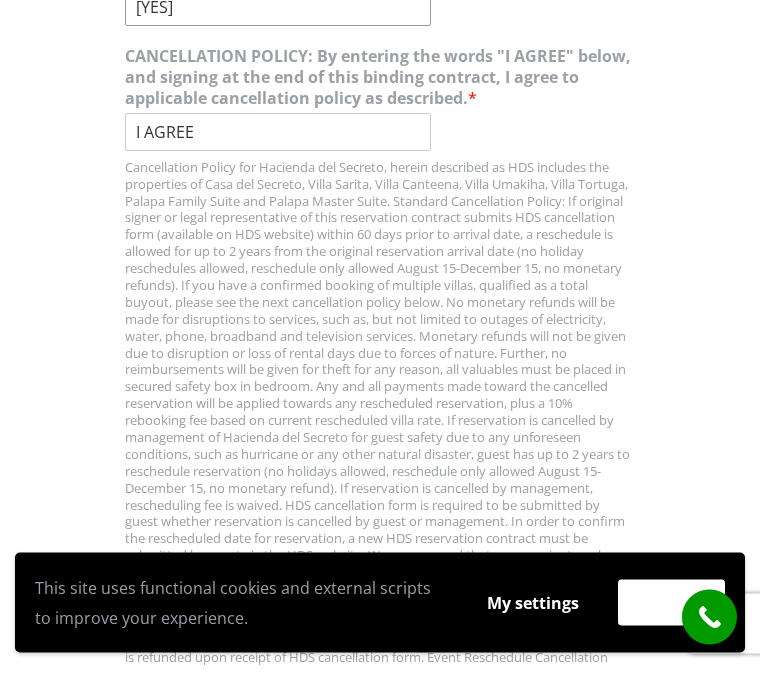 scroll, scrollTop: 2648, scrollLeft: 0, axis: vertical 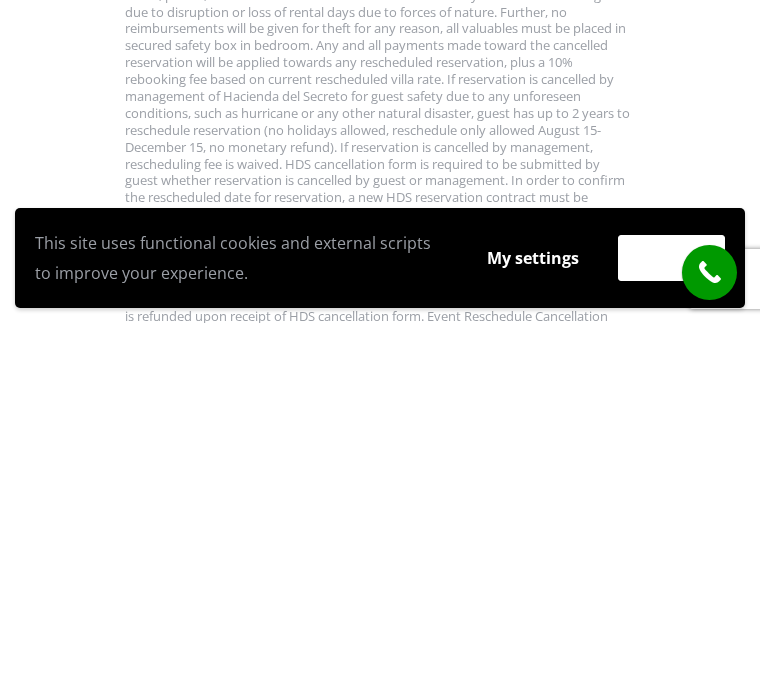 type on "[YES]" 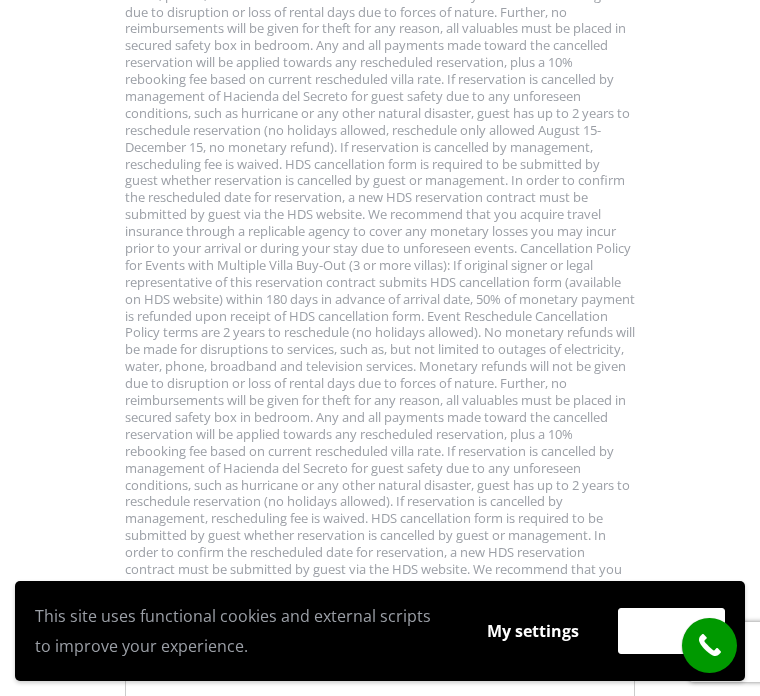 click on "Name  * [FIRST] [LAST] Email  * [EMAIL] Address  * [NUMBER] [STREET] Address Line 1 Address Line 2 [CITY] City --- Select state --- [STATE] [STATE] [STATE] [STATE] [STATE] [STATE] [STATE] [STATE] [STATE] [STATE] [STATE] [STATE] [STATE] [STATE] [STATE] [STATE] [STATE] [STATE] [STATE] [STATE] [STATE] [STATE] [STATE] [STATE] [STATE] [STATE] State [POSTAL_CODE] Zip Code Phone  * [PHONE] [PHONE] [PHONE] *" at bounding box center [380, -812] 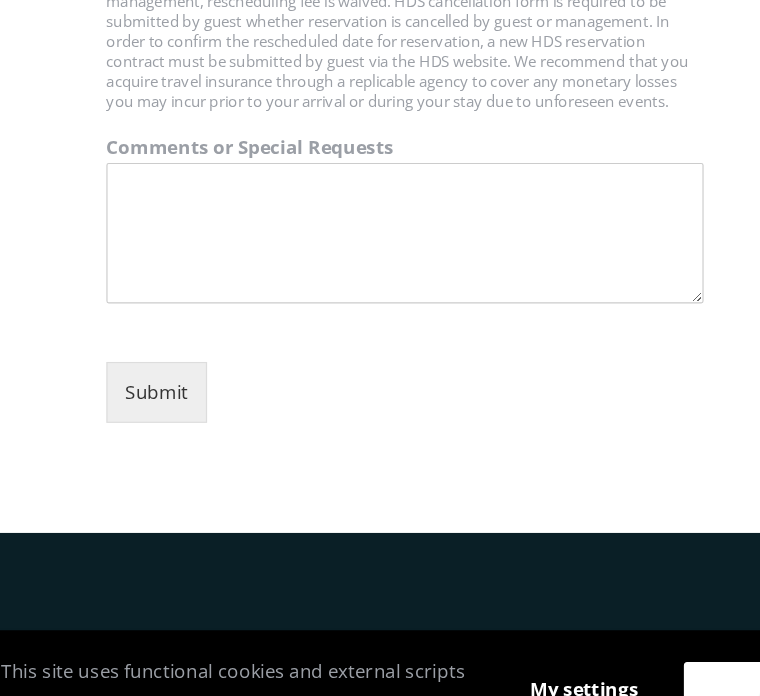 scroll, scrollTop: 3496, scrollLeft: 0, axis: vertical 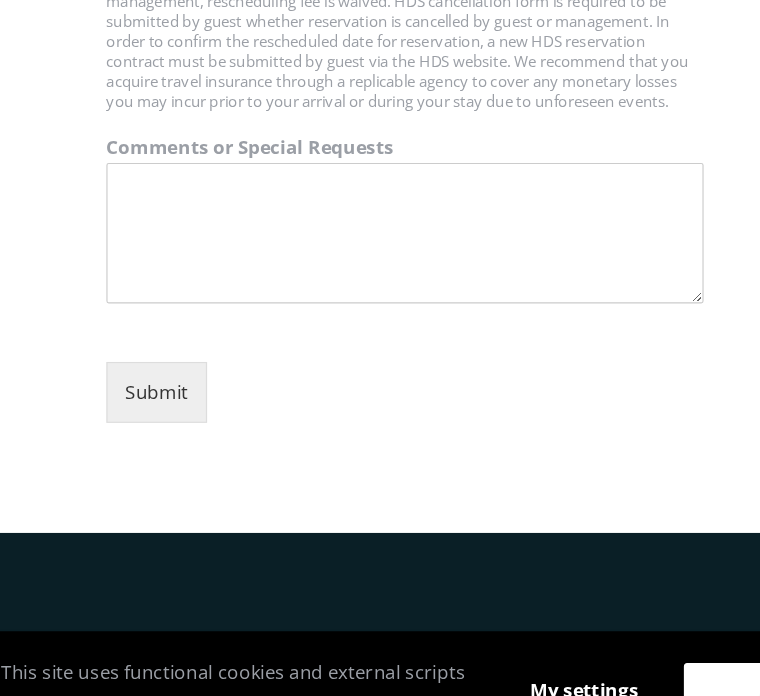 click on "Submit" at bounding box center (168, 377) 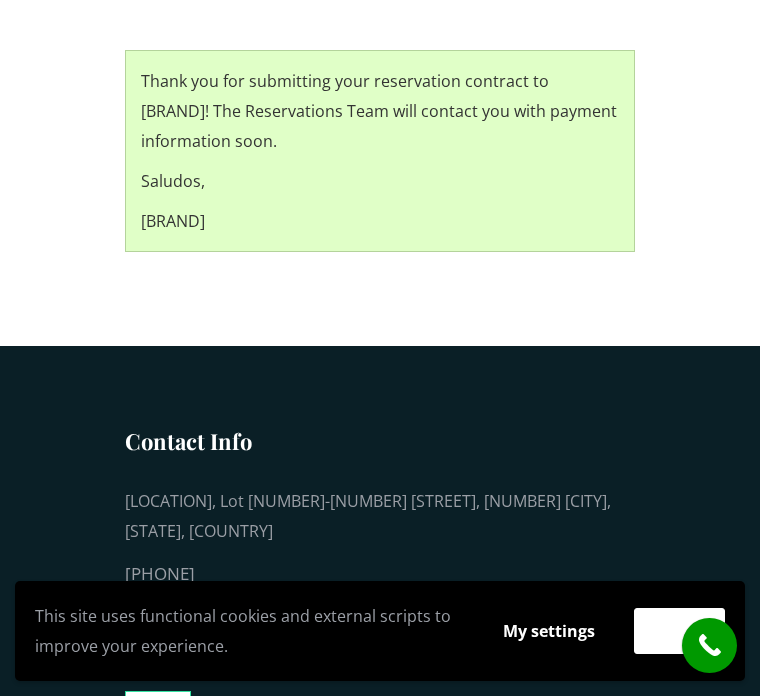 scroll, scrollTop: 472, scrollLeft: 0, axis: vertical 